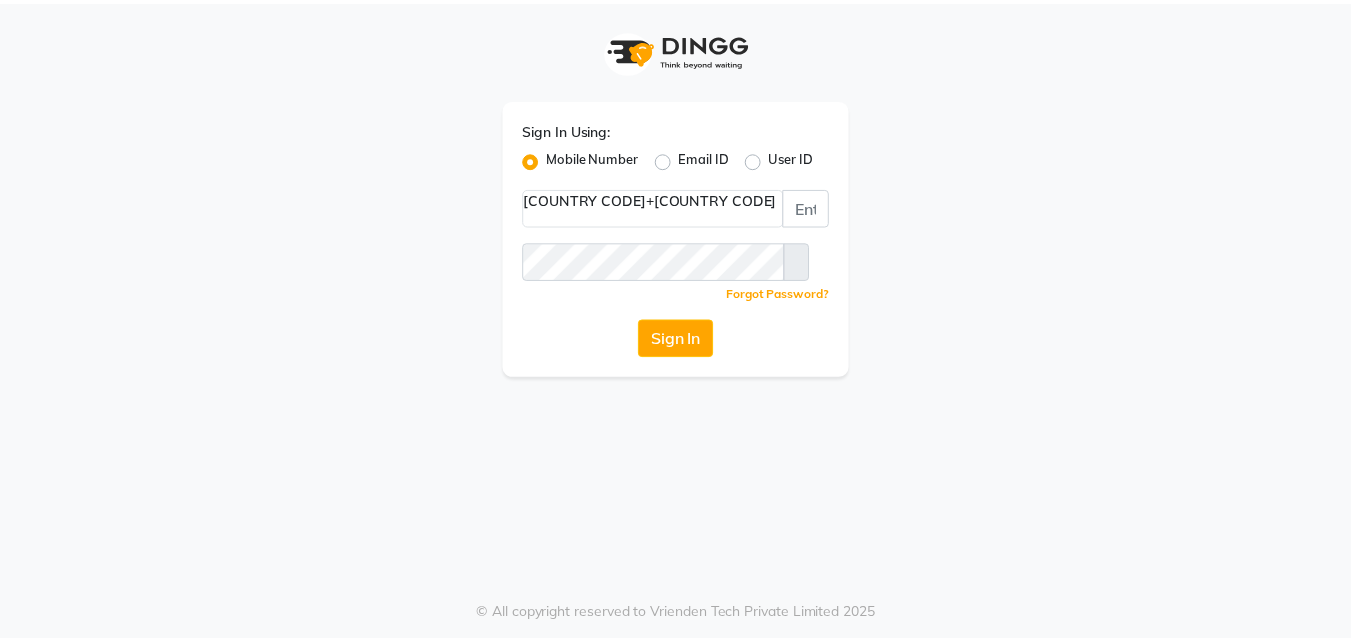 scroll, scrollTop: 0, scrollLeft: 0, axis: both 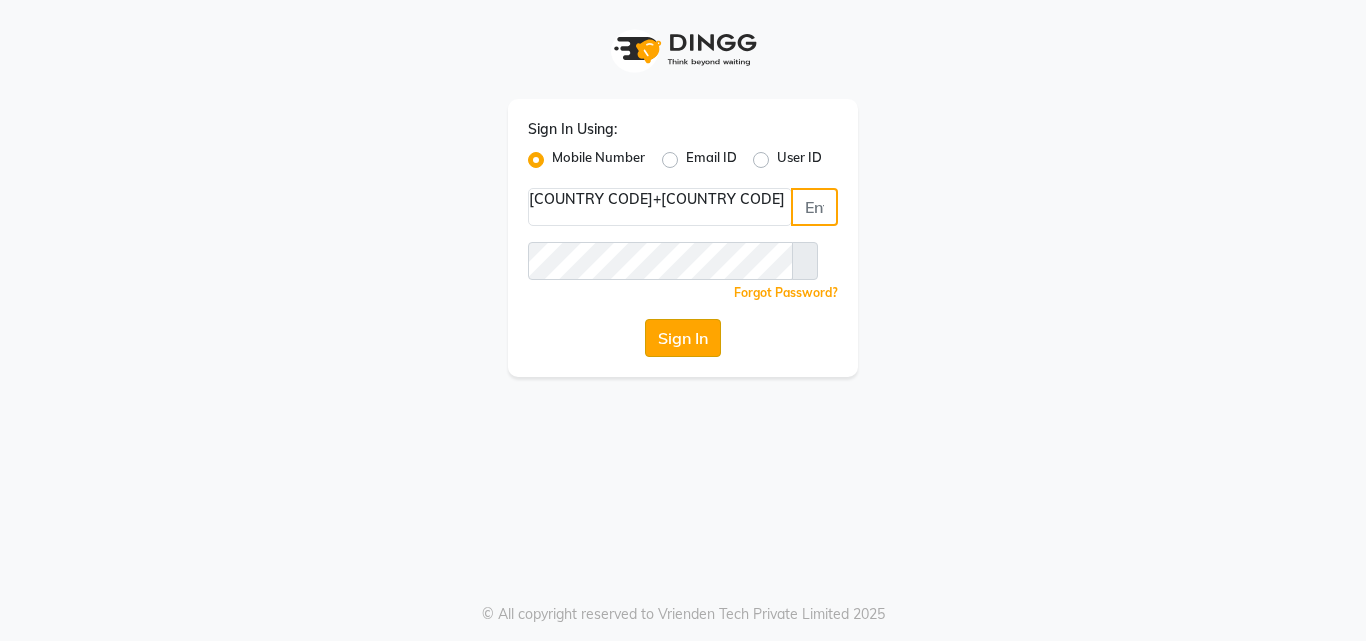 type on "[PHONE]" 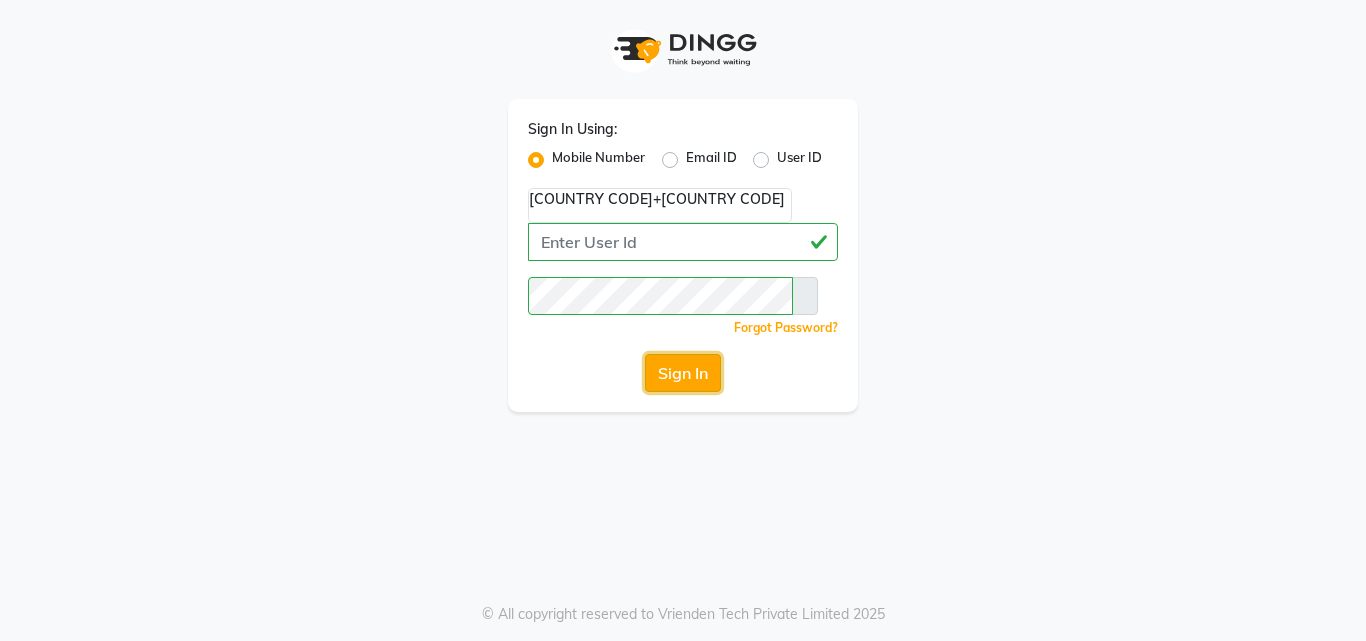 click on "Sign In" at bounding box center [683, 373] 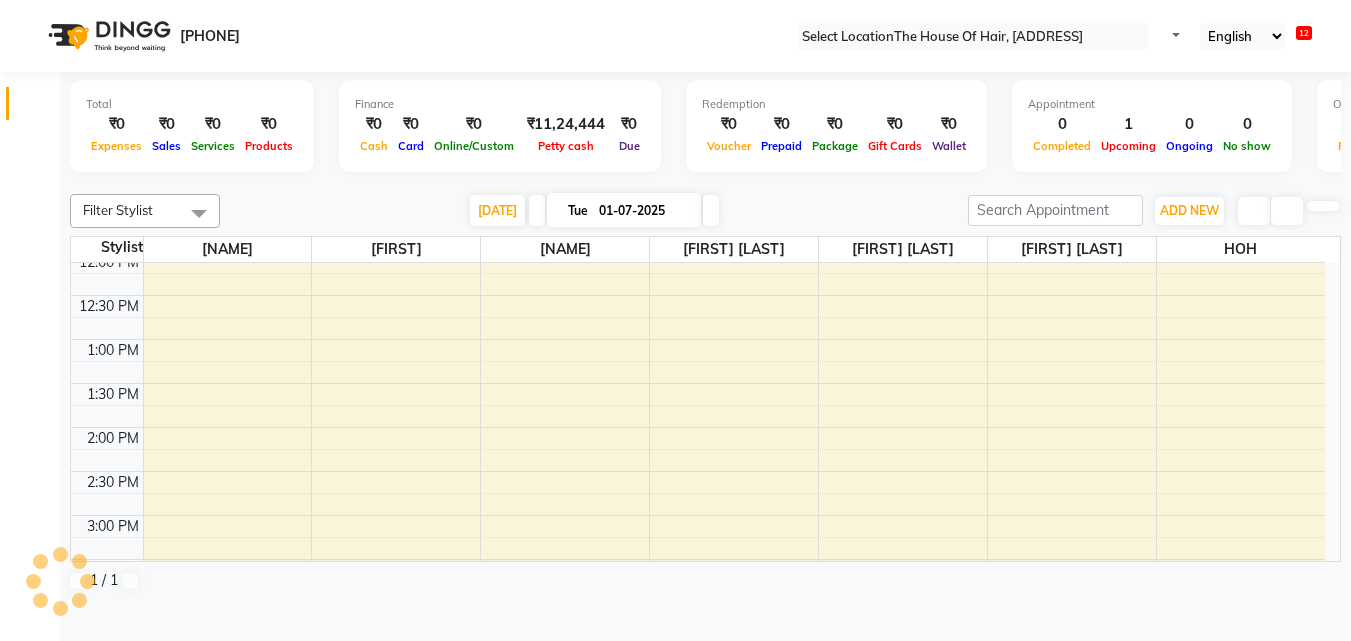 scroll, scrollTop: 50, scrollLeft: 0, axis: vertical 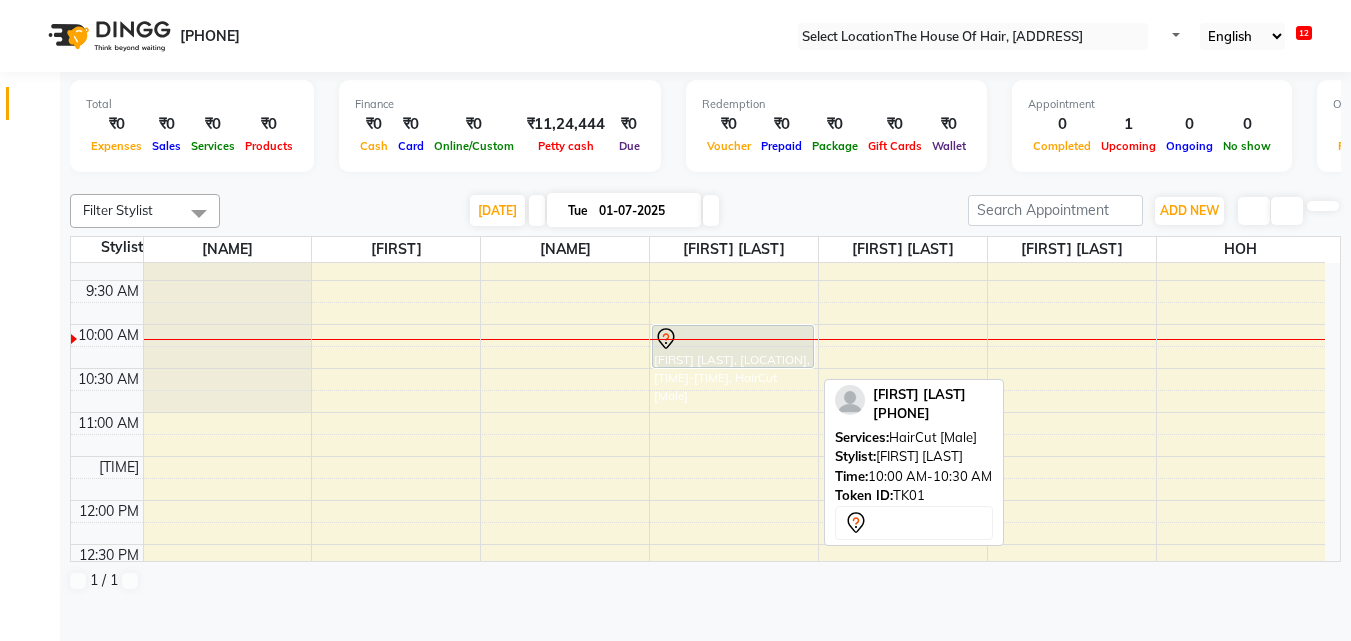 click on "[FIRST] [LAST], [LOCATION], [TIME]-[TIME], HairCut [Male]" at bounding box center (733, 346) 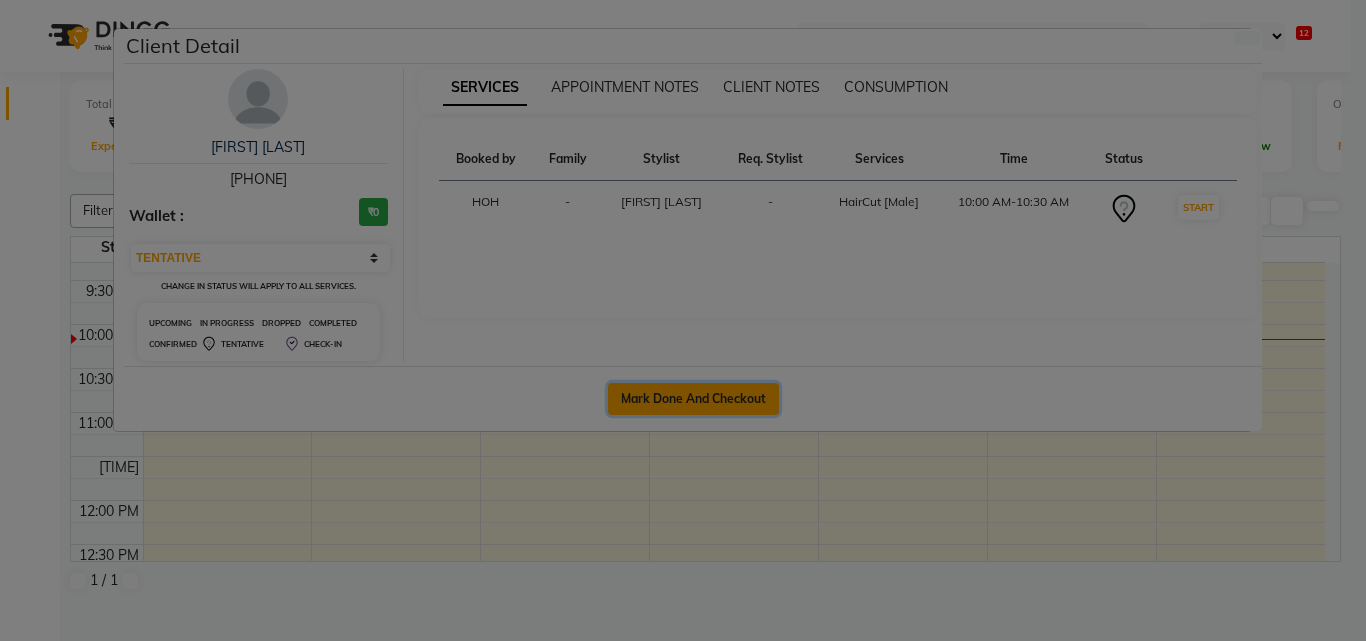 click on "Mark Done And Checkout" at bounding box center (693, 399) 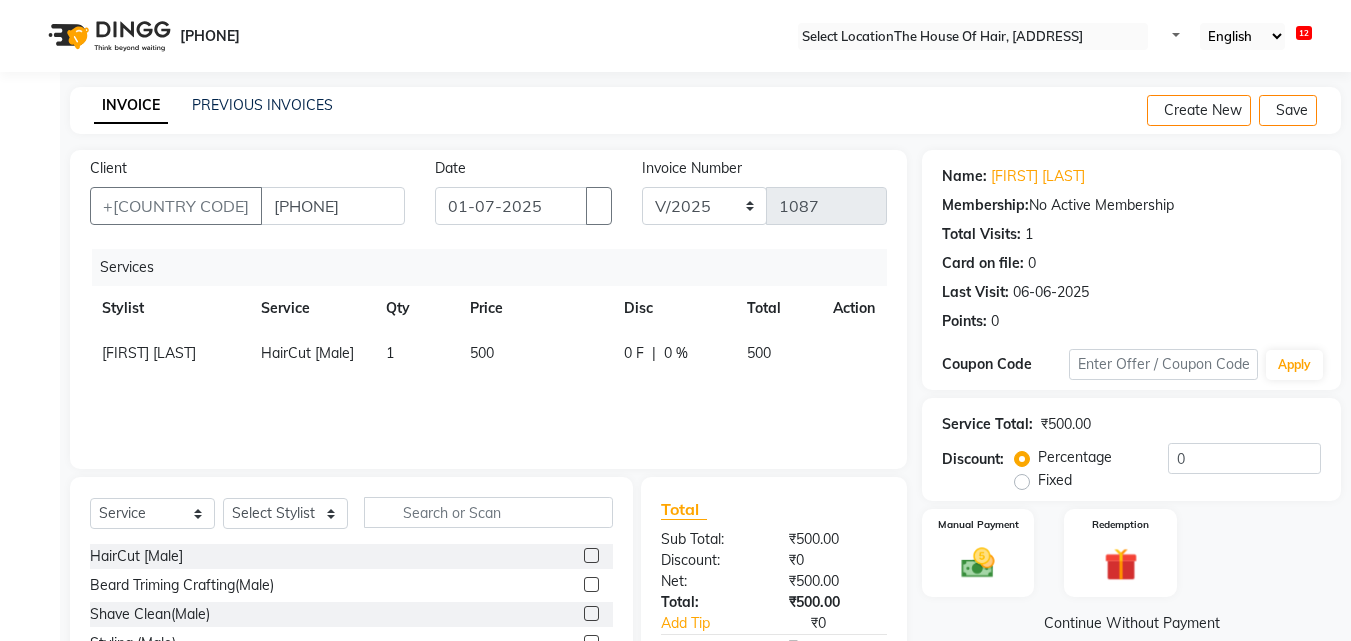 click on "500" at bounding box center [535, 353] 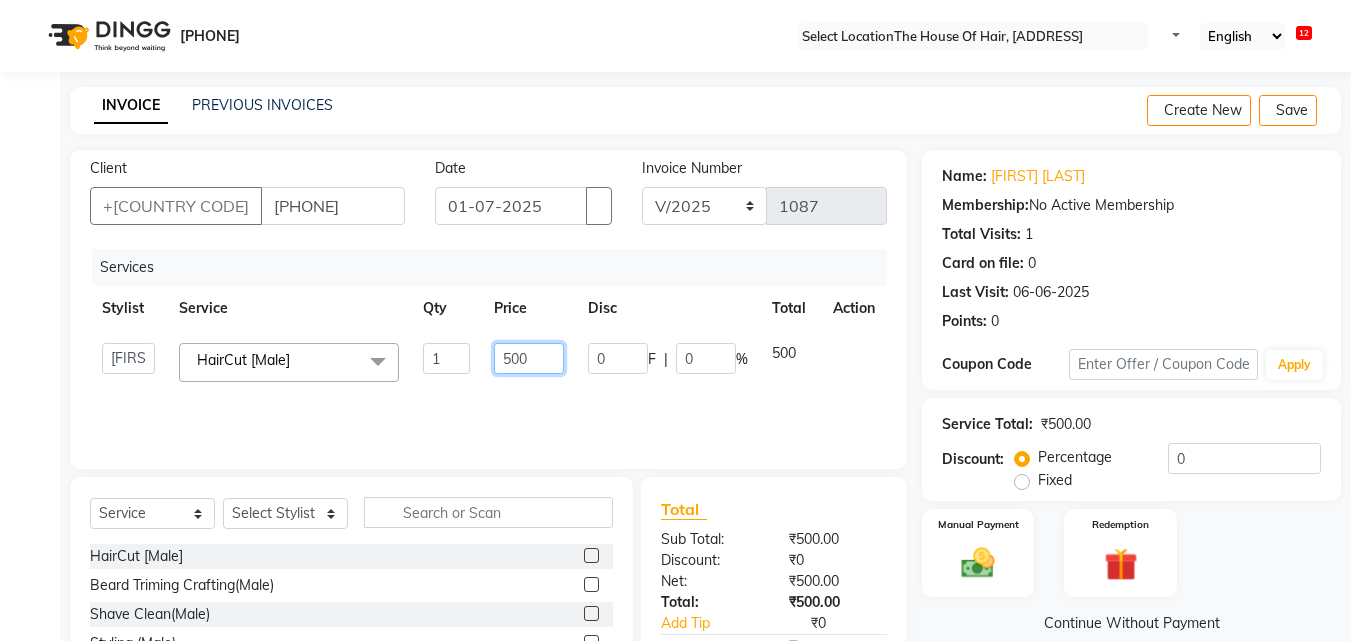 click on "500" at bounding box center [447, 358] 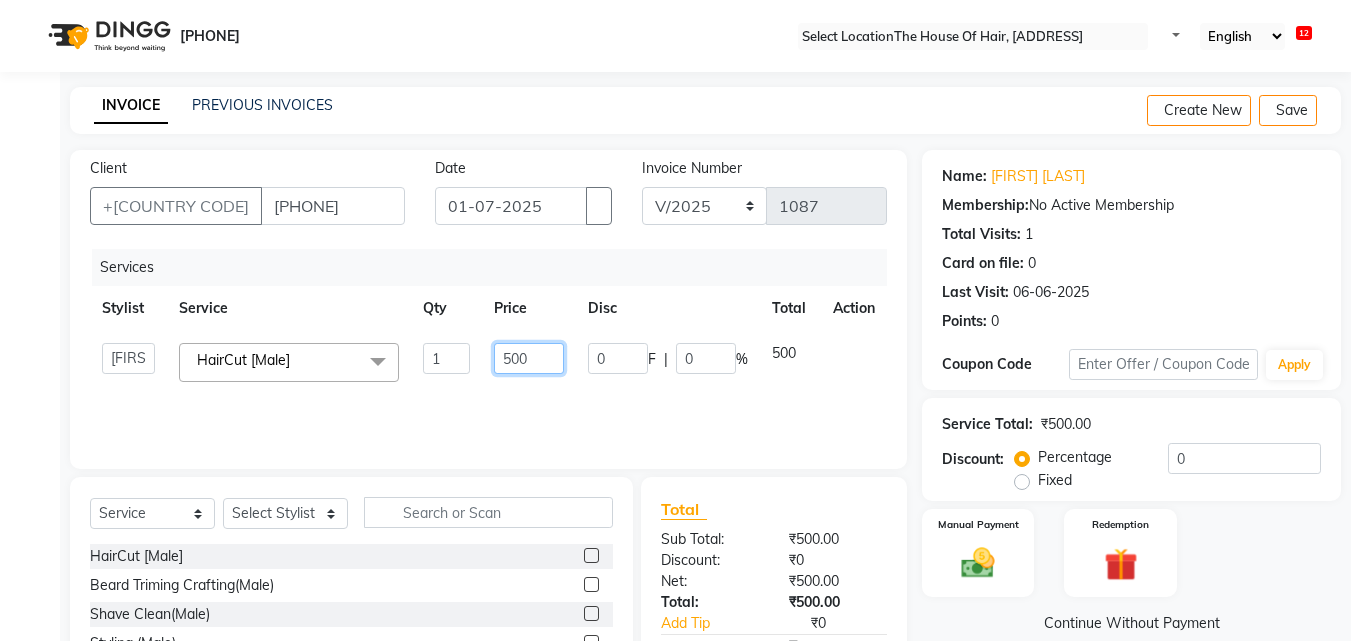 type on "50" 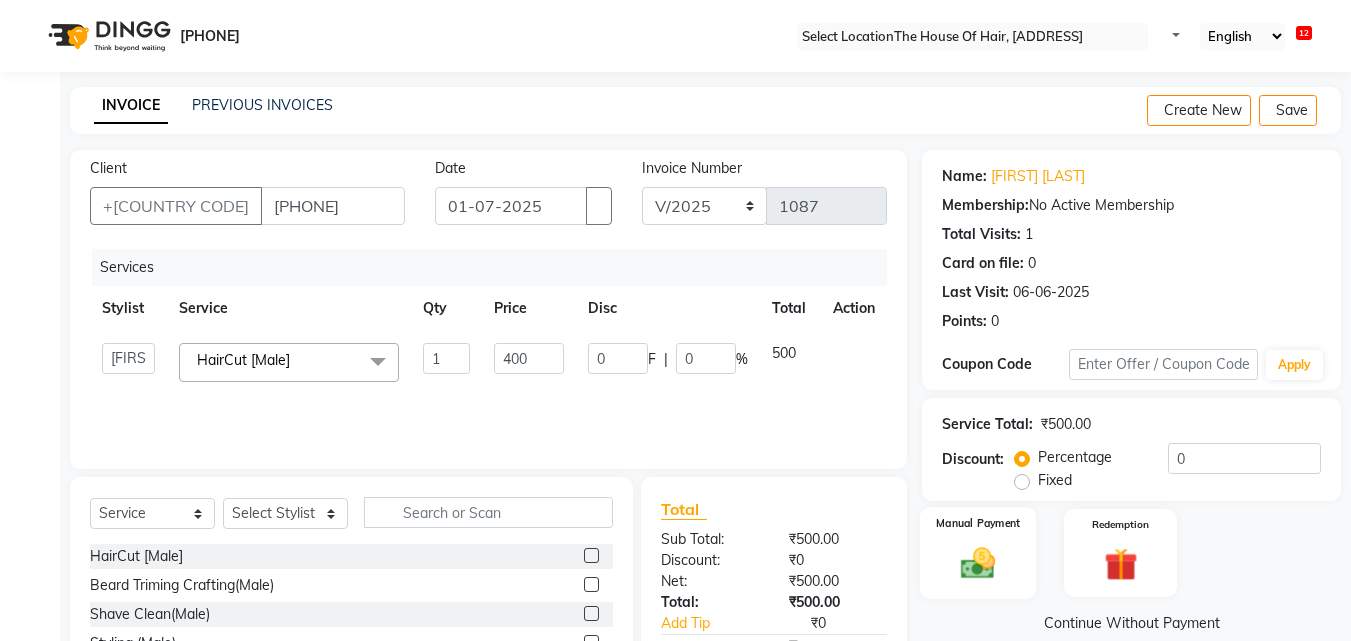 click at bounding box center (978, 563) 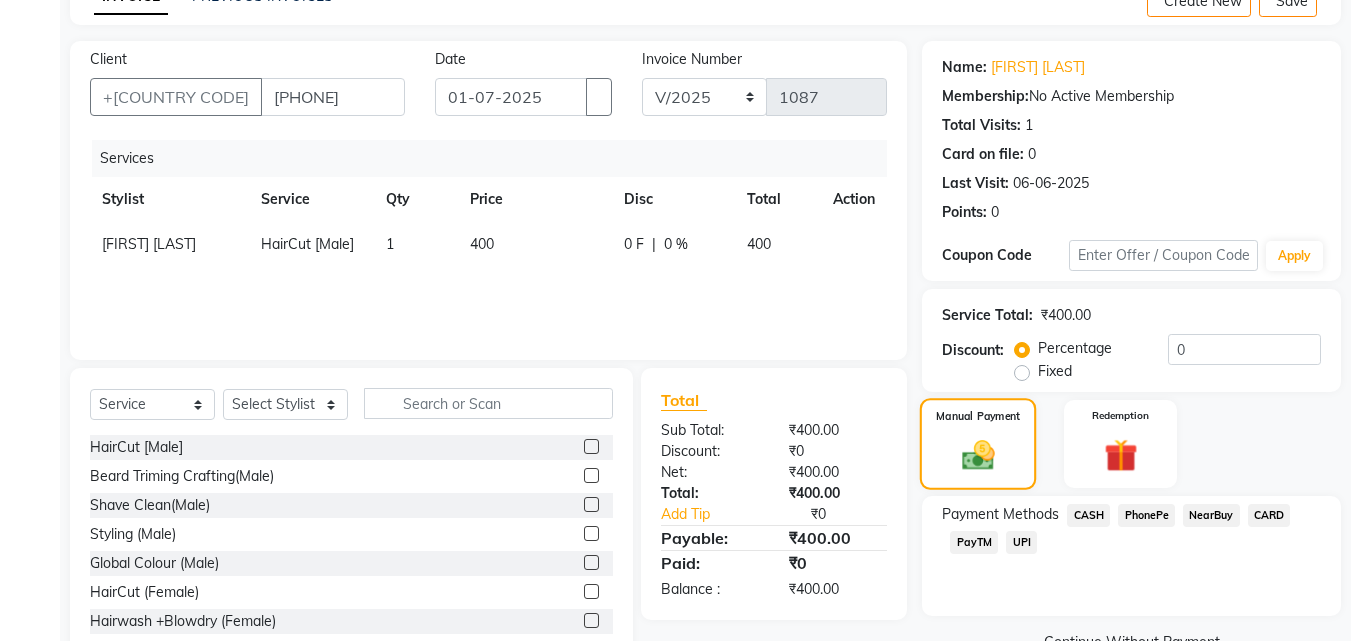 scroll, scrollTop: 162, scrollLeft: 0, axis: vertical 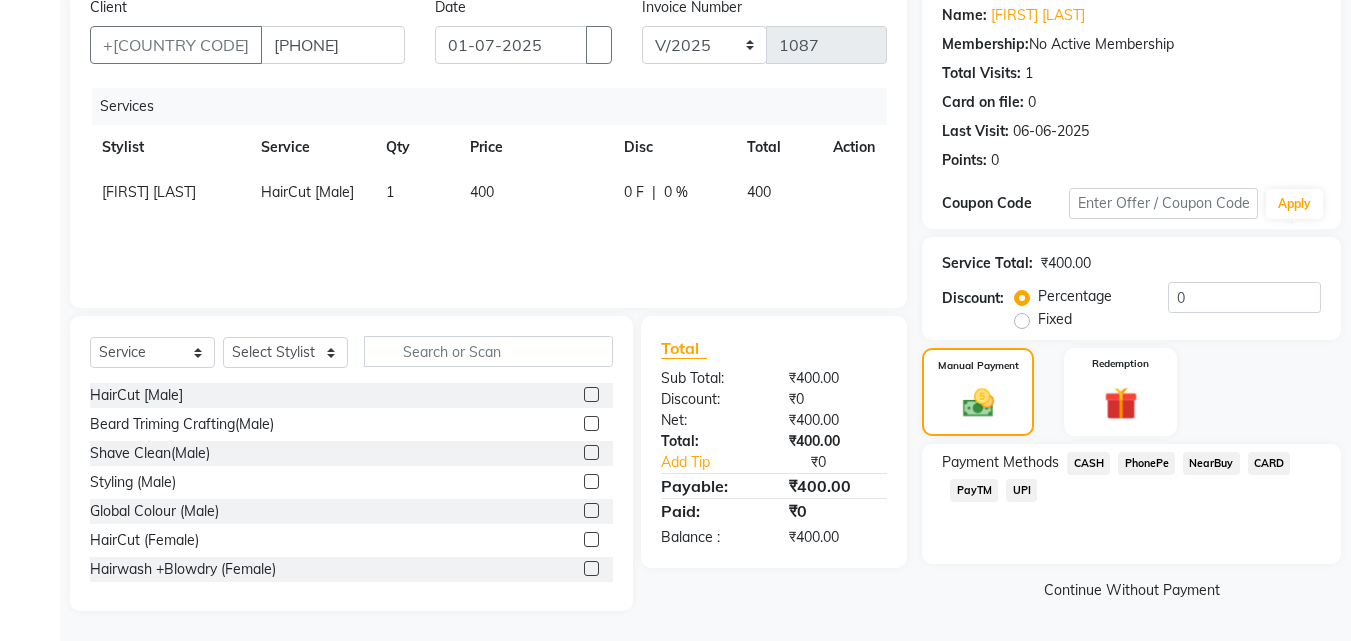 click on "UPI" at bounding box center [1088, 463] 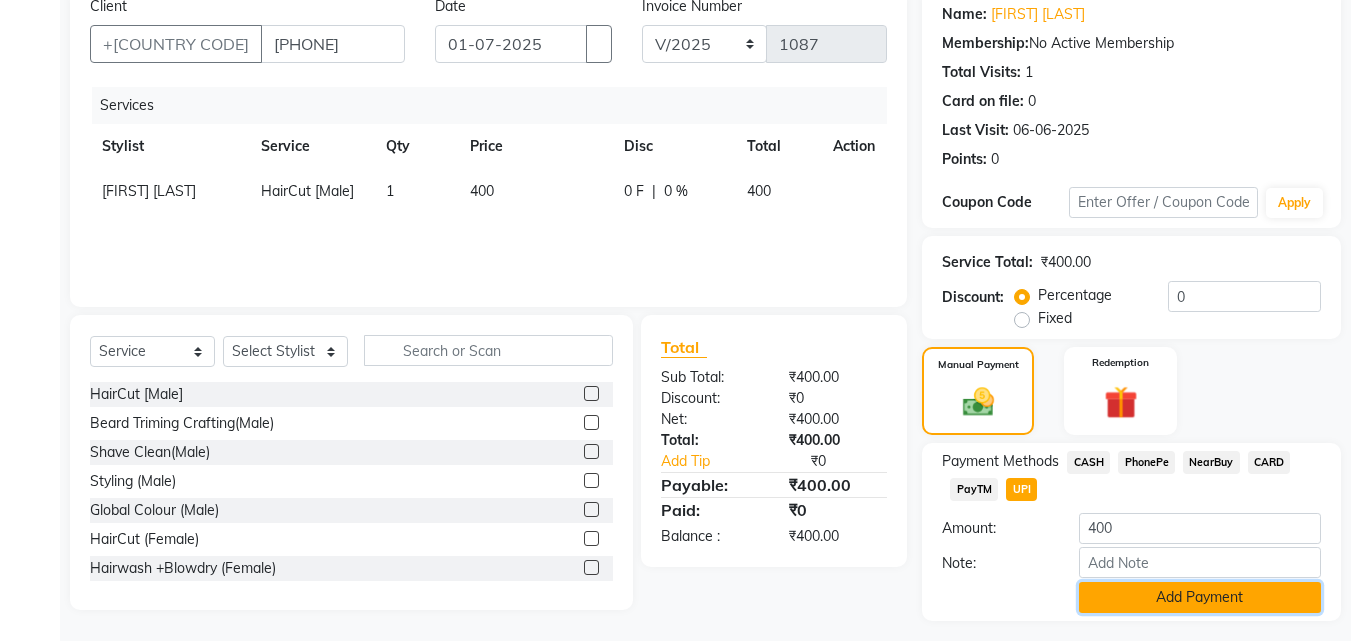 click on "Add Payment" at bounding box center (1200, 597) 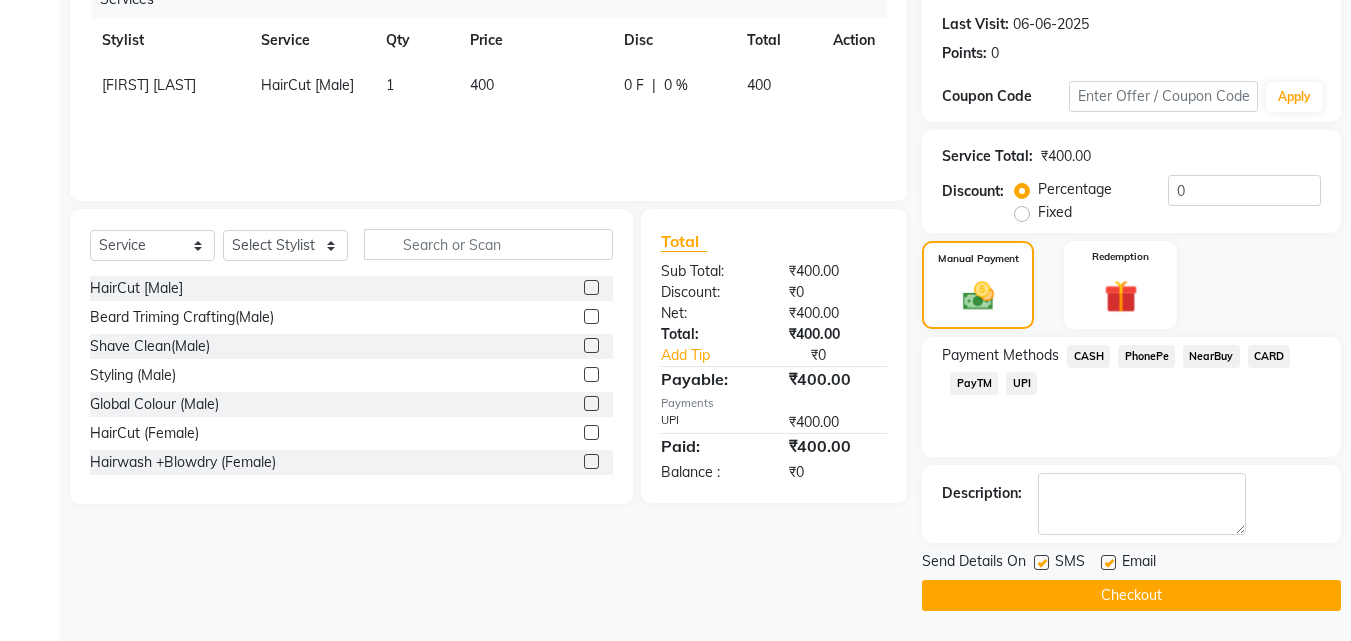 scroll, scrollTop: 275, scrollLeft: 0, axis: vertical 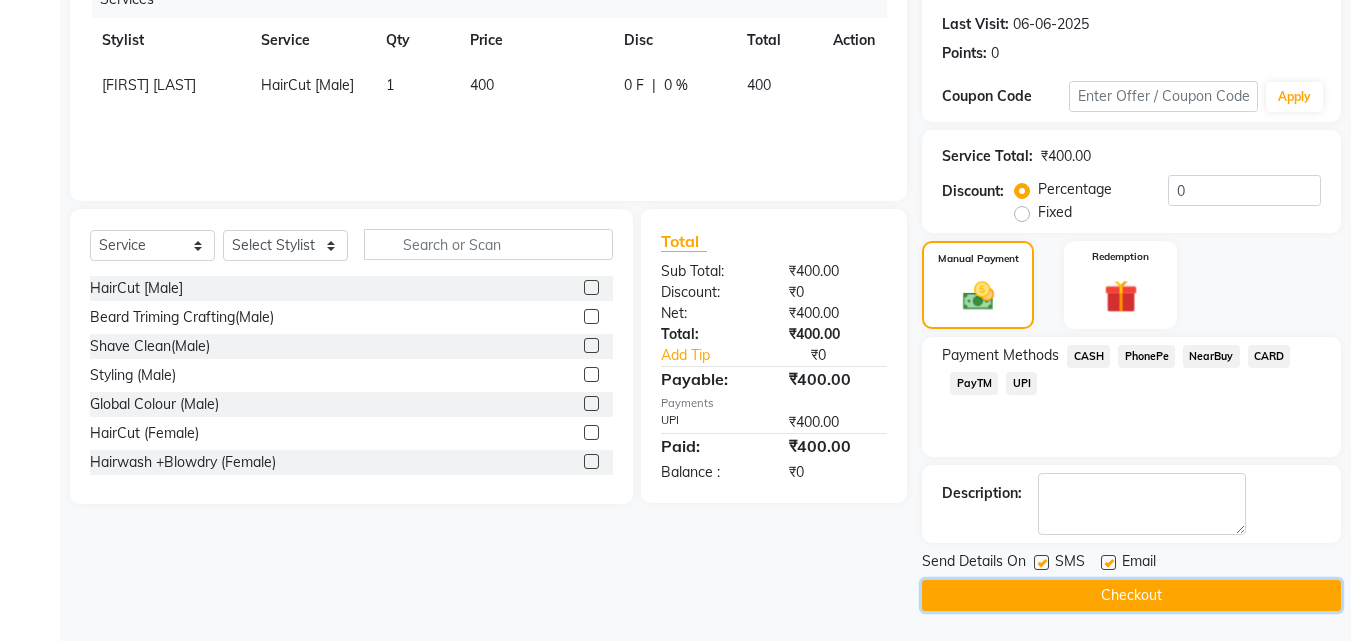 click on "Checkout" at bounding box center (1131, 595) 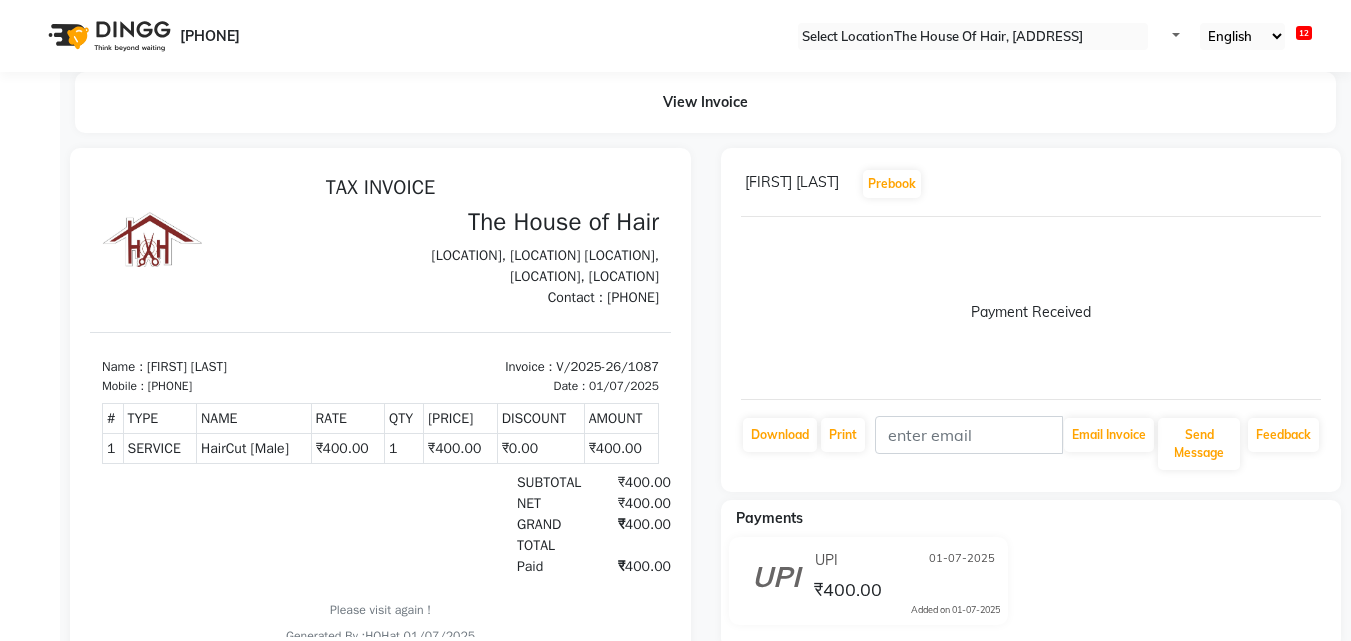 scroll, scrollTop: 0, scrollLeft: 0, axis: both 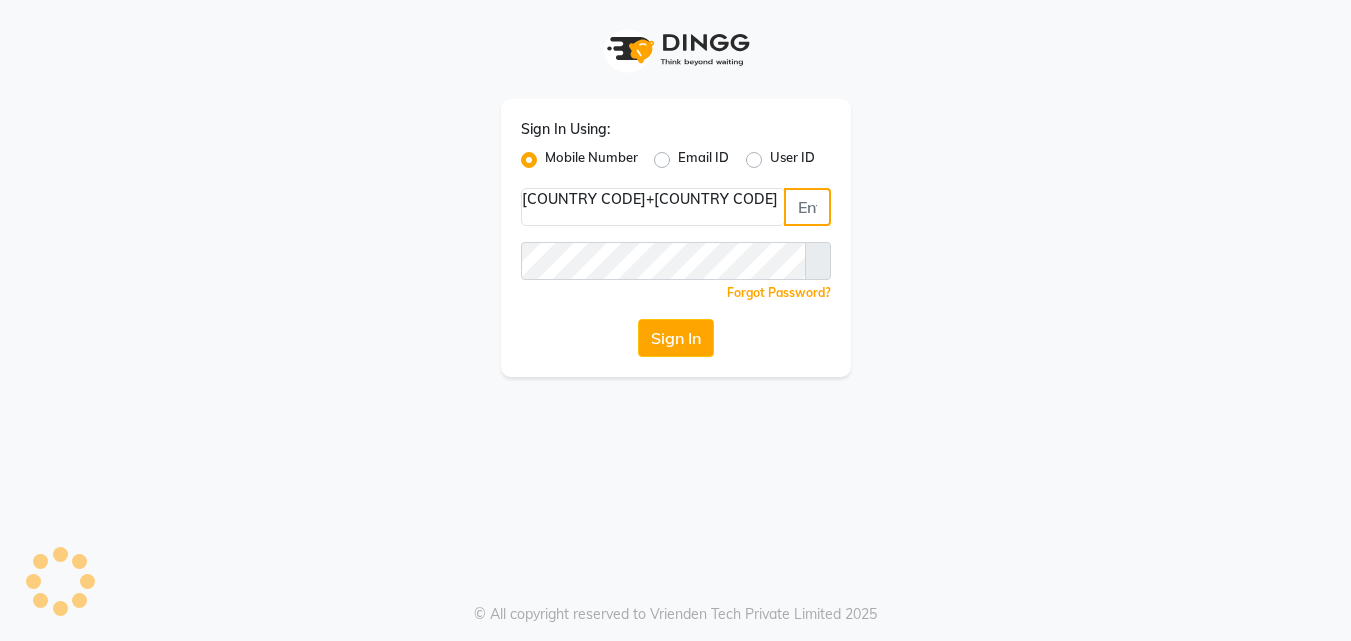 type on "[PHONE]" 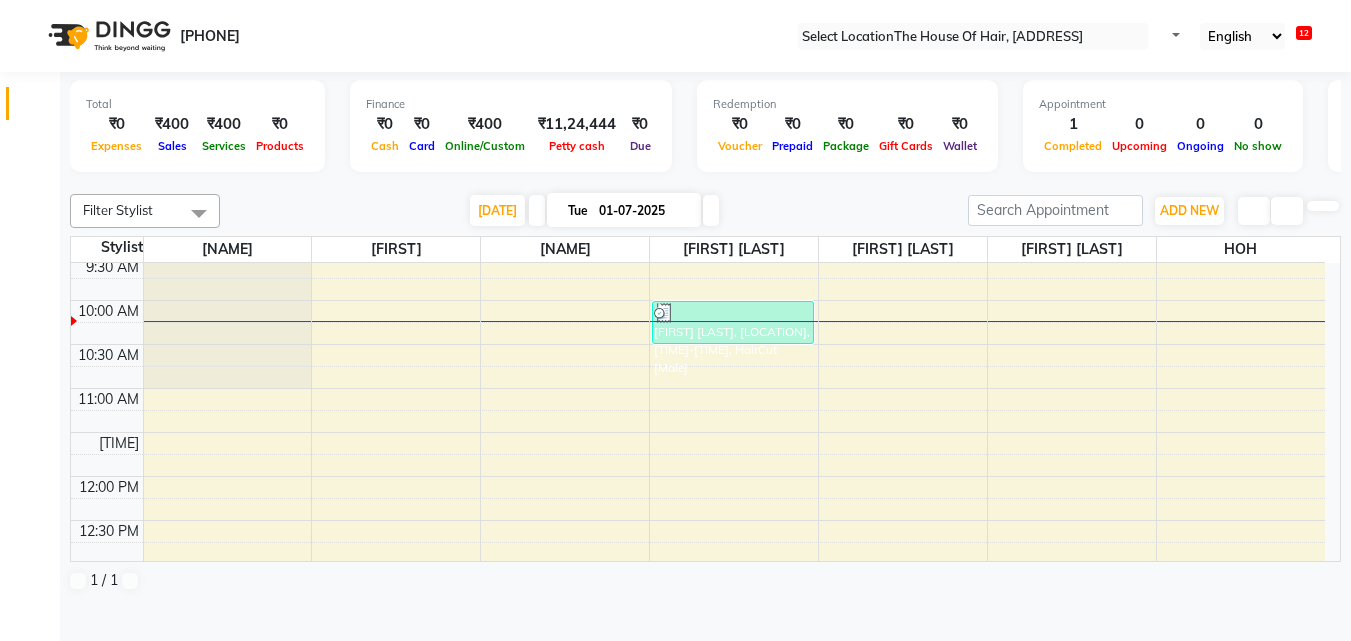 scroll, scrollTop: 137, scrollLeft: 0, axis: vertical 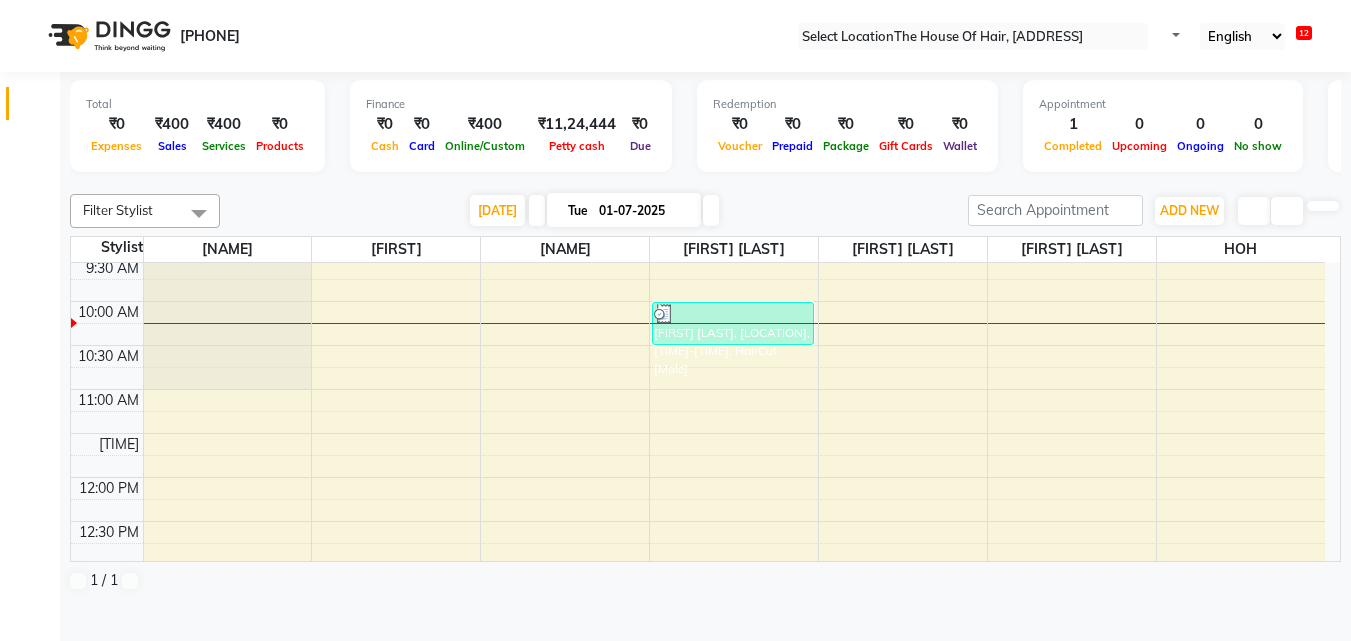 click on "8:00 AM 8:30 AM 9:00 AM 9:30 AM 10:00 AM 10:30 AM 11:00 AM 11:30 AM 12:00 PM 12:30 PM 1:00 PM 1:30 PM 2:00 PM 2:30 PM 3:00 PM 3:30 PM 4:00 PM 4:30 PM 5:00 PM 5:30 PM 6:00 PM 6:30 PM 7:00 PM 7:30 PM 8:00 PM 8:30 PM 9:00 PM 9:30 PM [FIRST] [LAST], TK01, 10:00 AM-10:30 AM, HairCut [Male]" at bounding box center [698, 741] 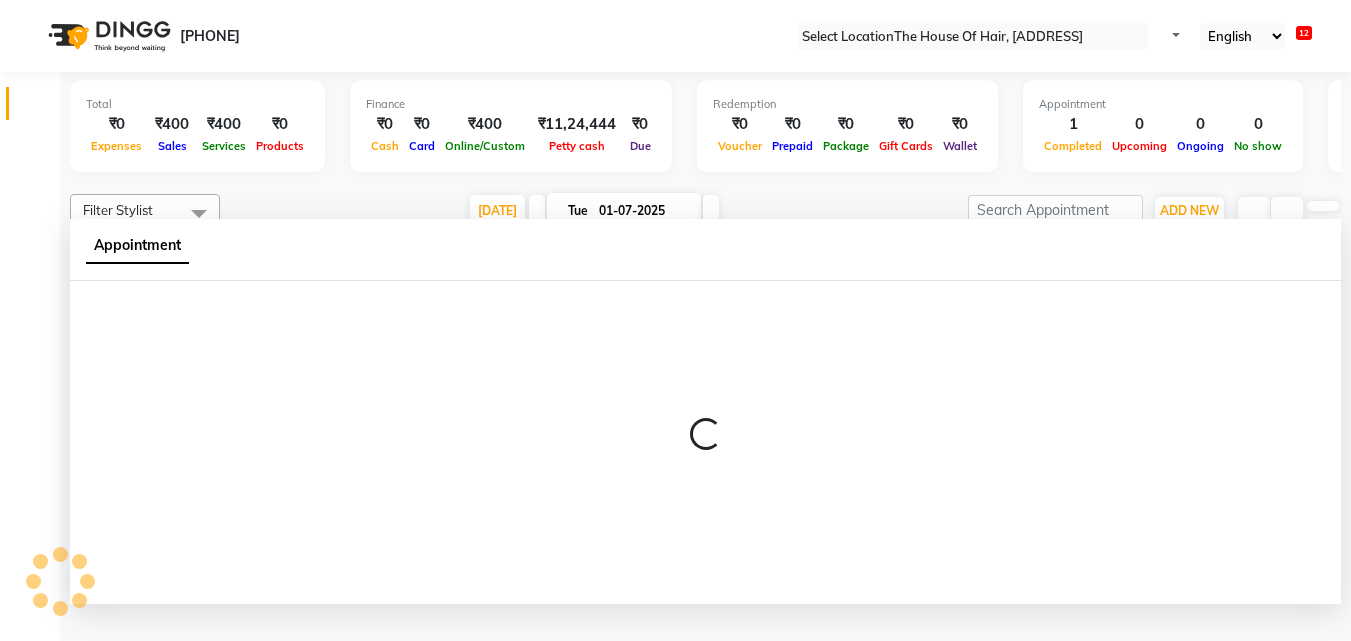 scroll, scrollTop: 1, scrollLeft: 0, axis: vertical 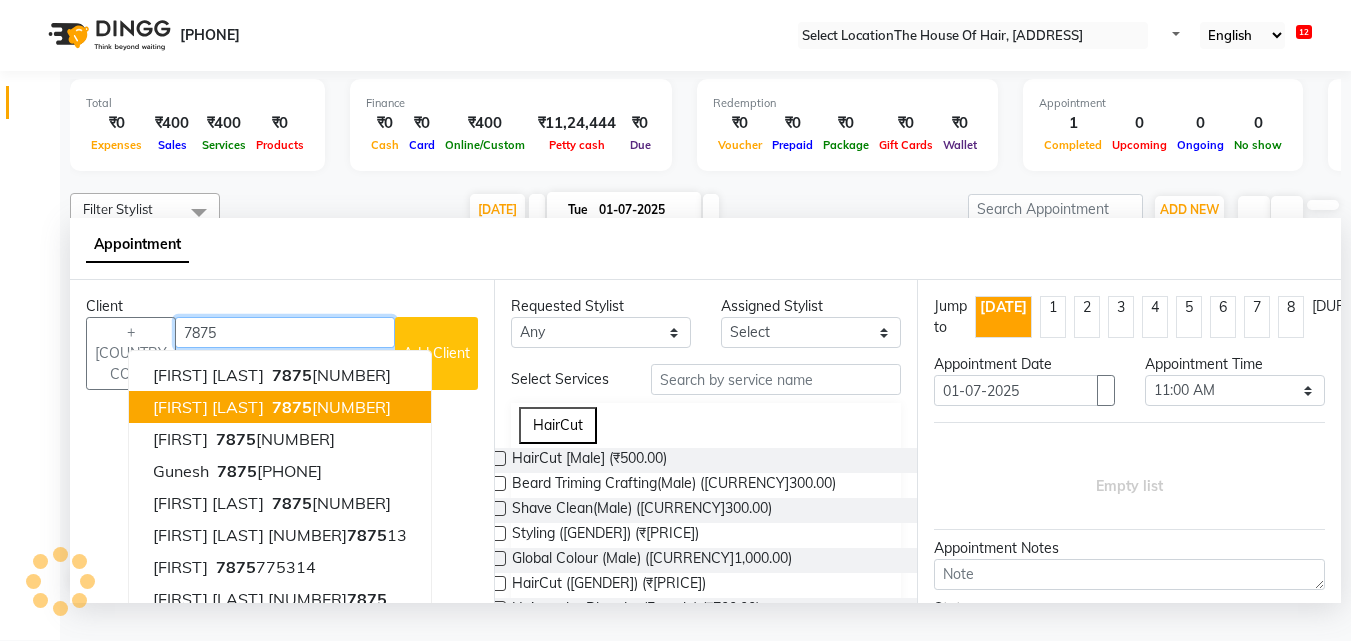 click on "[FIRST] [LAST]" at bounding box center (208, 407) 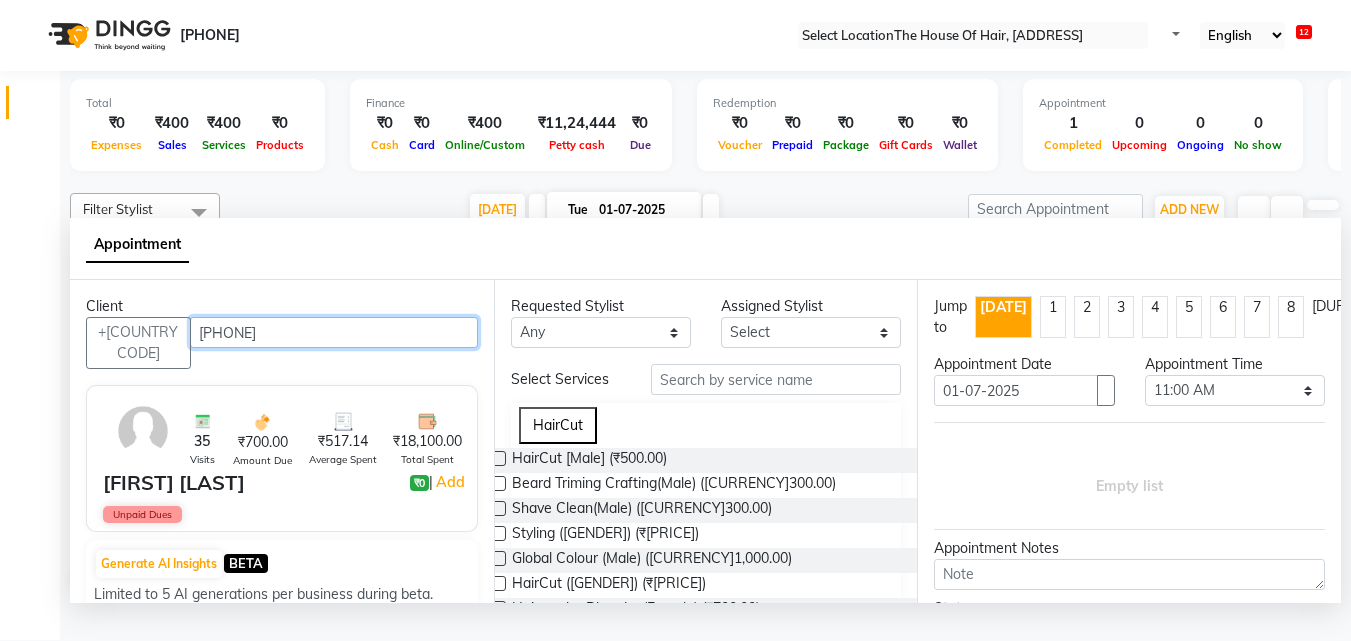type on "[PHONE]" 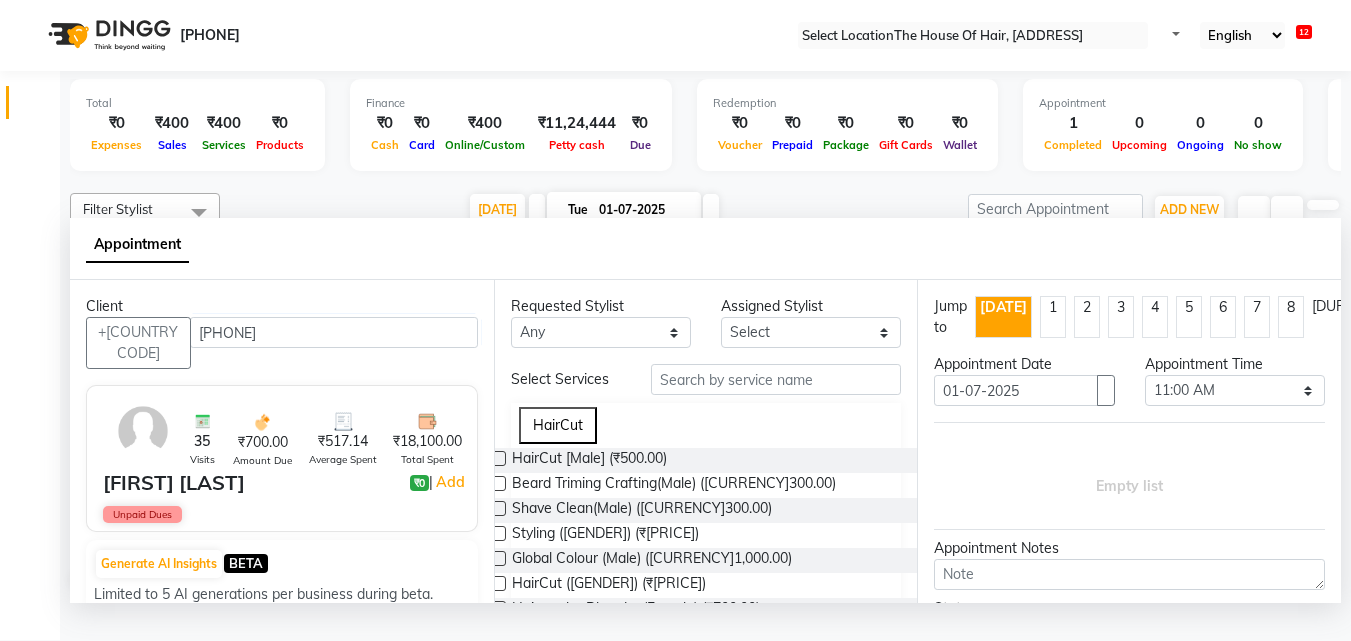 click at bounding box center (498, 483) 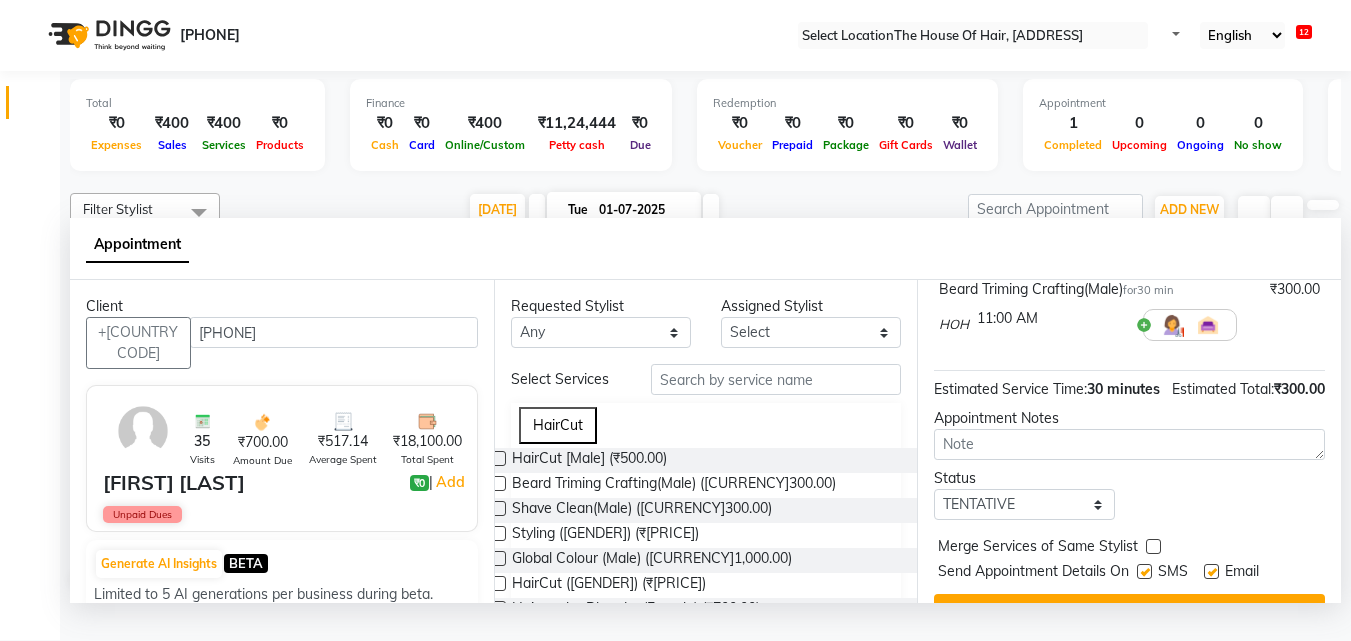 scroll, scrollTop: 239, scrollLeft: 0, axis: vertical 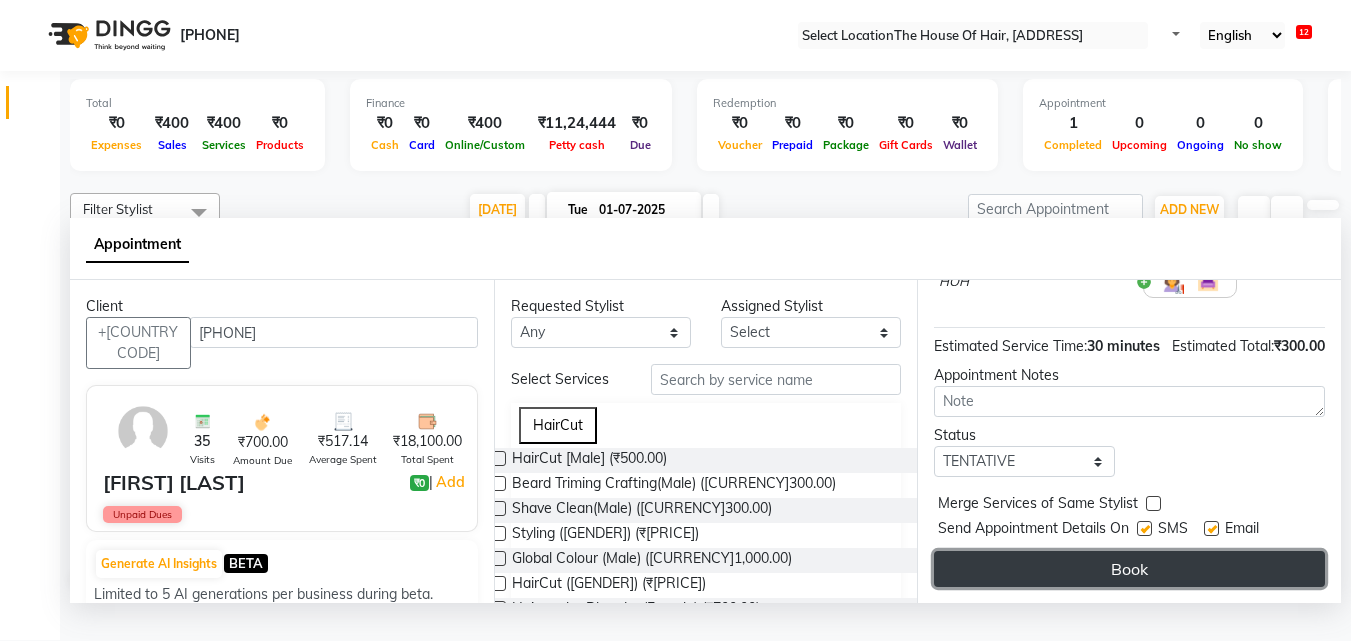click on "Book" at bounding box center (1129, 569) 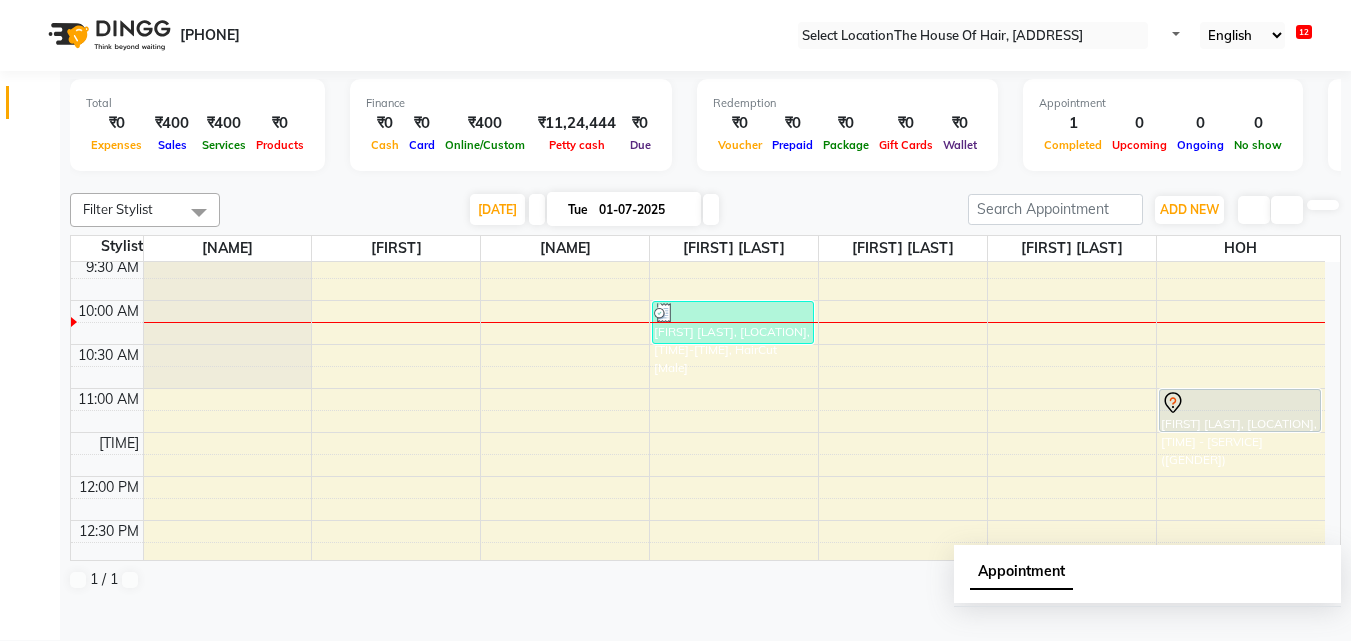 scroll, scrollTop: 0, scrollLeft: 0, axis: both 